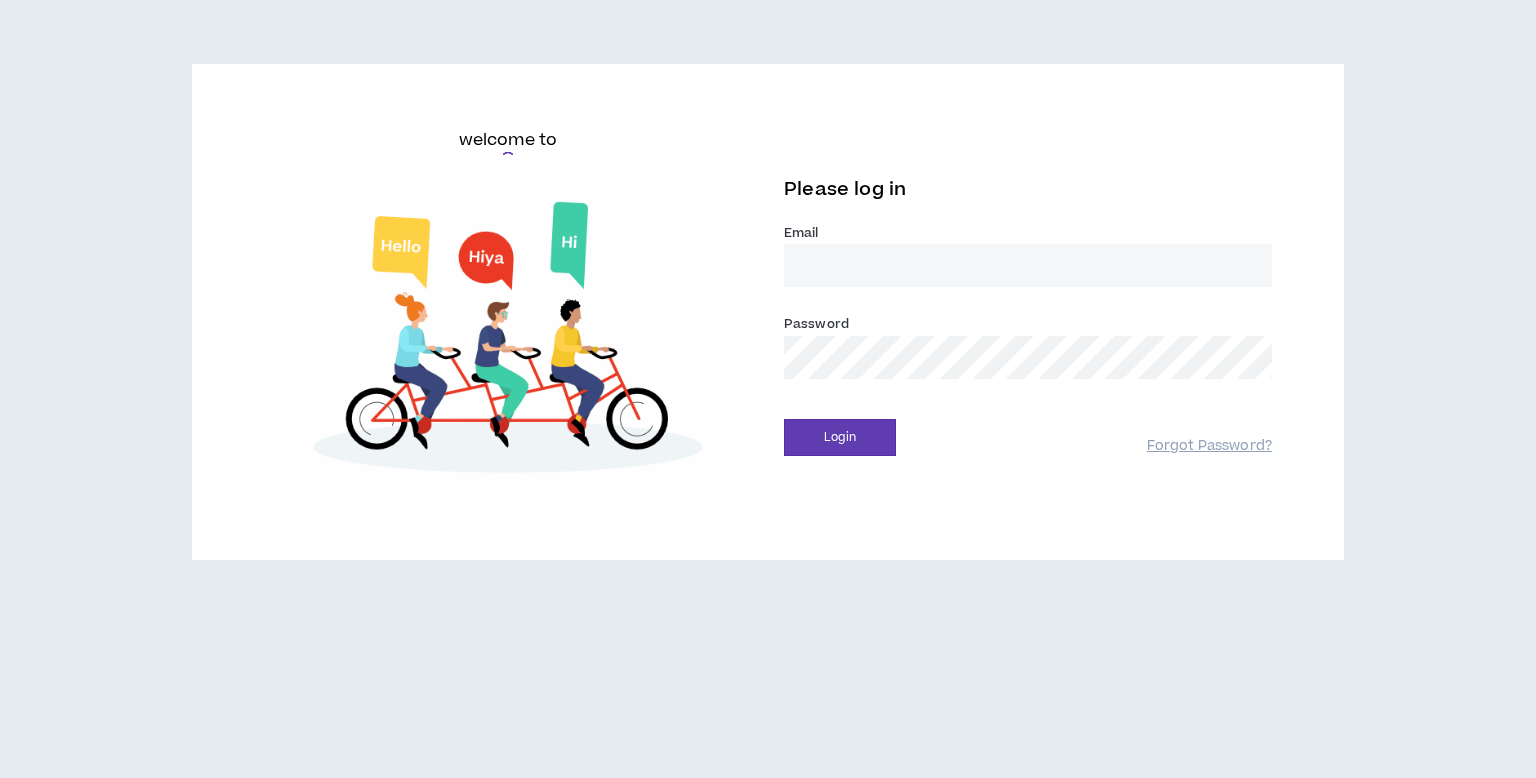 scroll, scrollTop: 0, scrollLeft: 0, axis: both 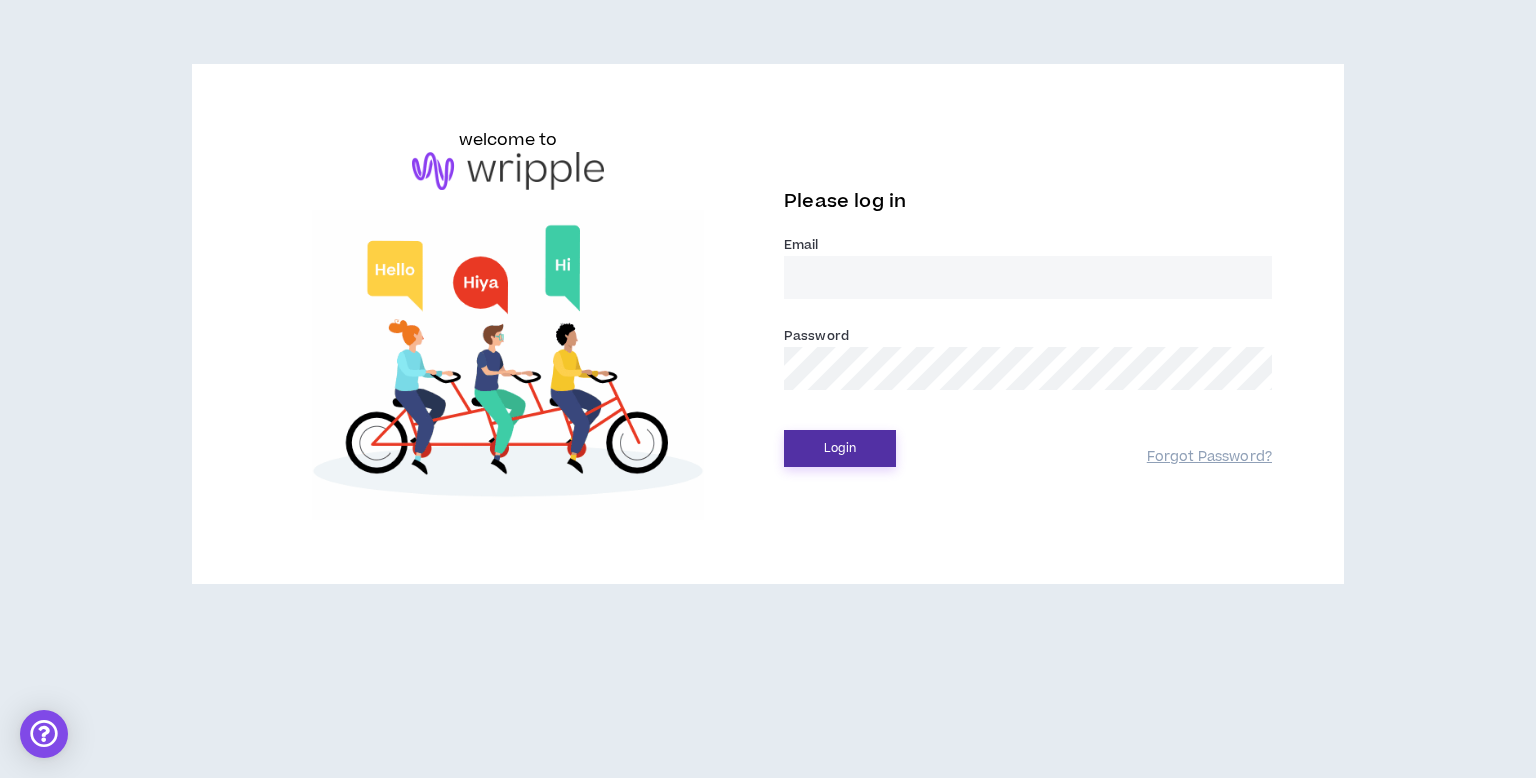 type on "[EMAIL]" 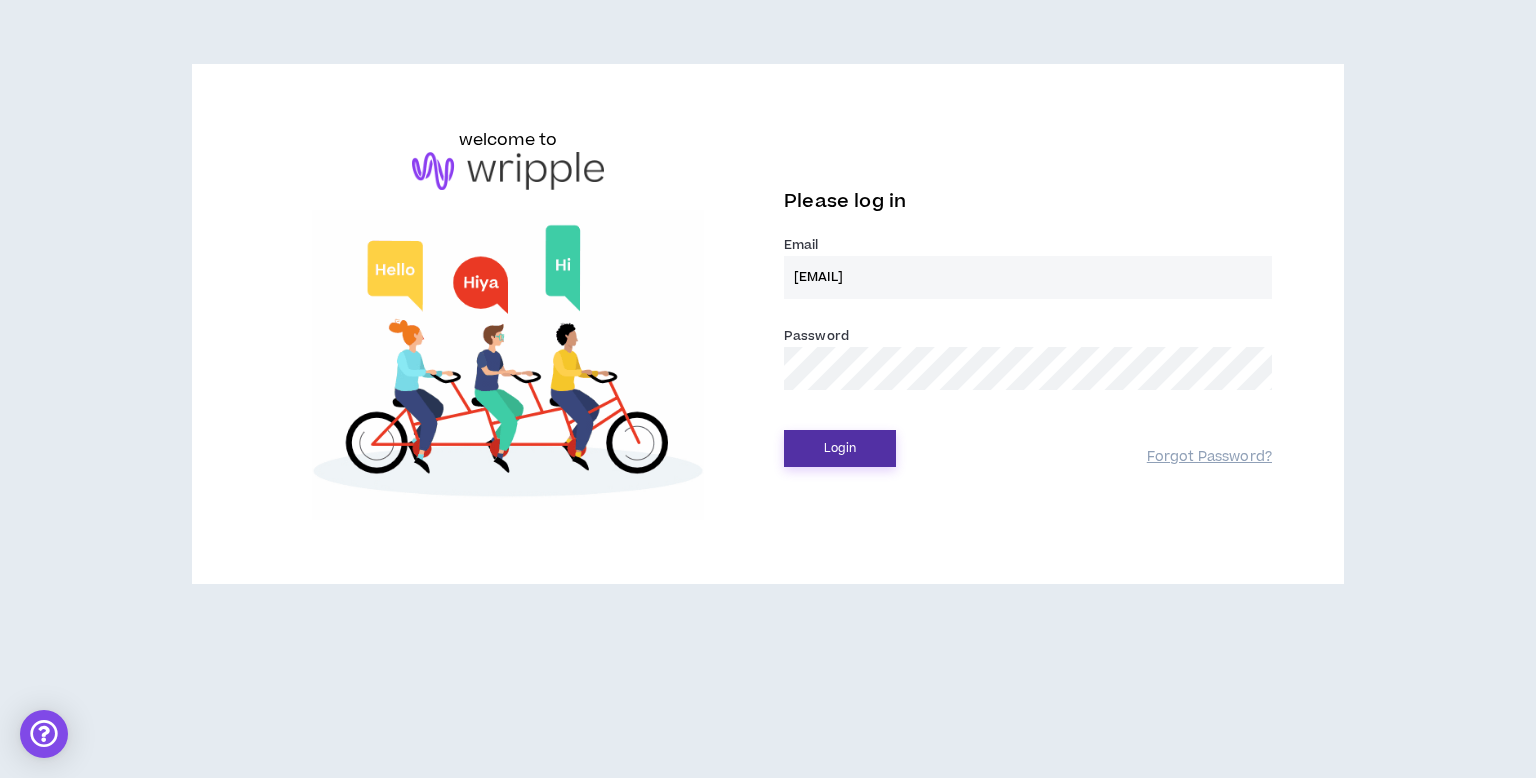 click on "Login" at bounding box center (840, 448) 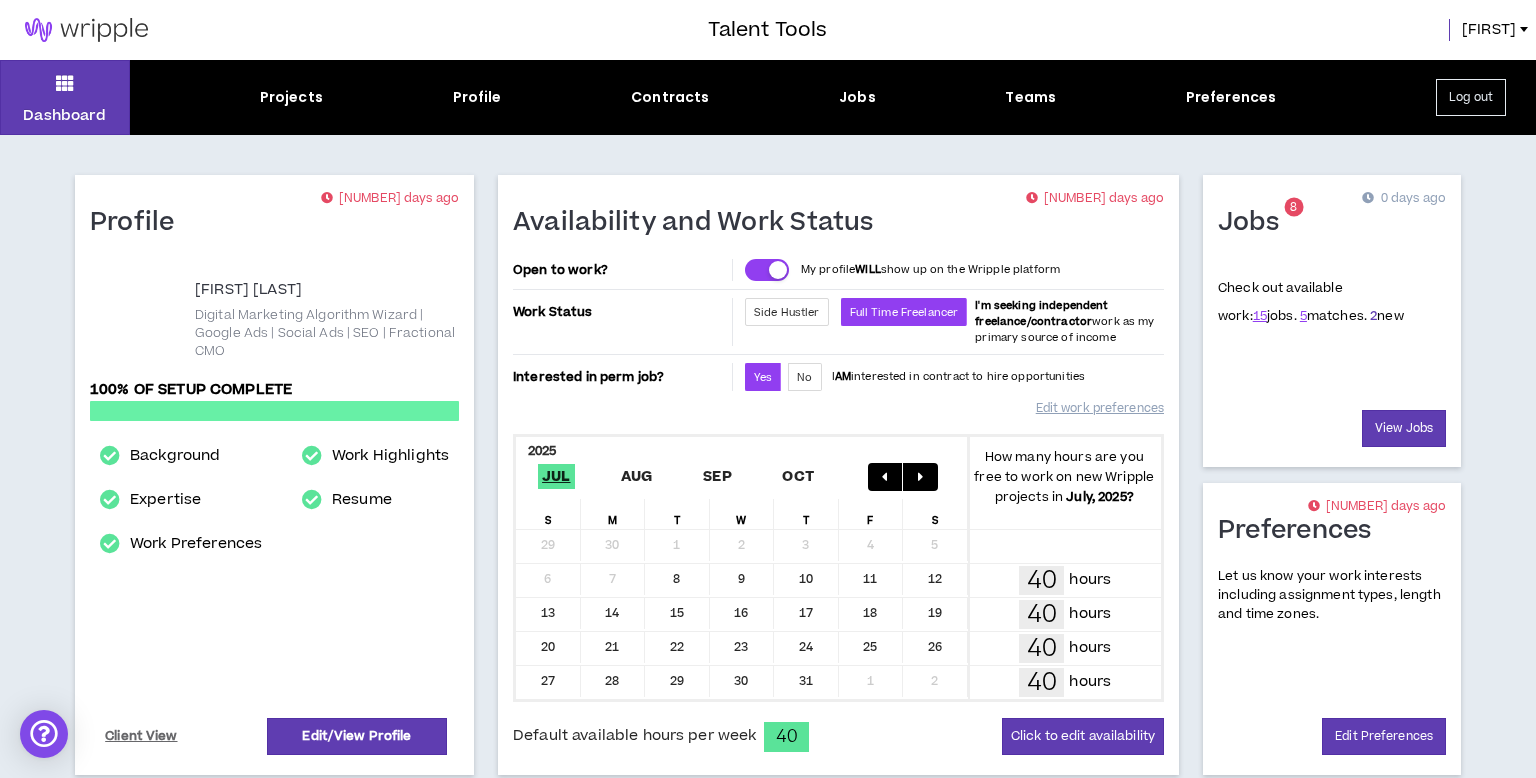 click on "2" at bounding box center [1260, 316] 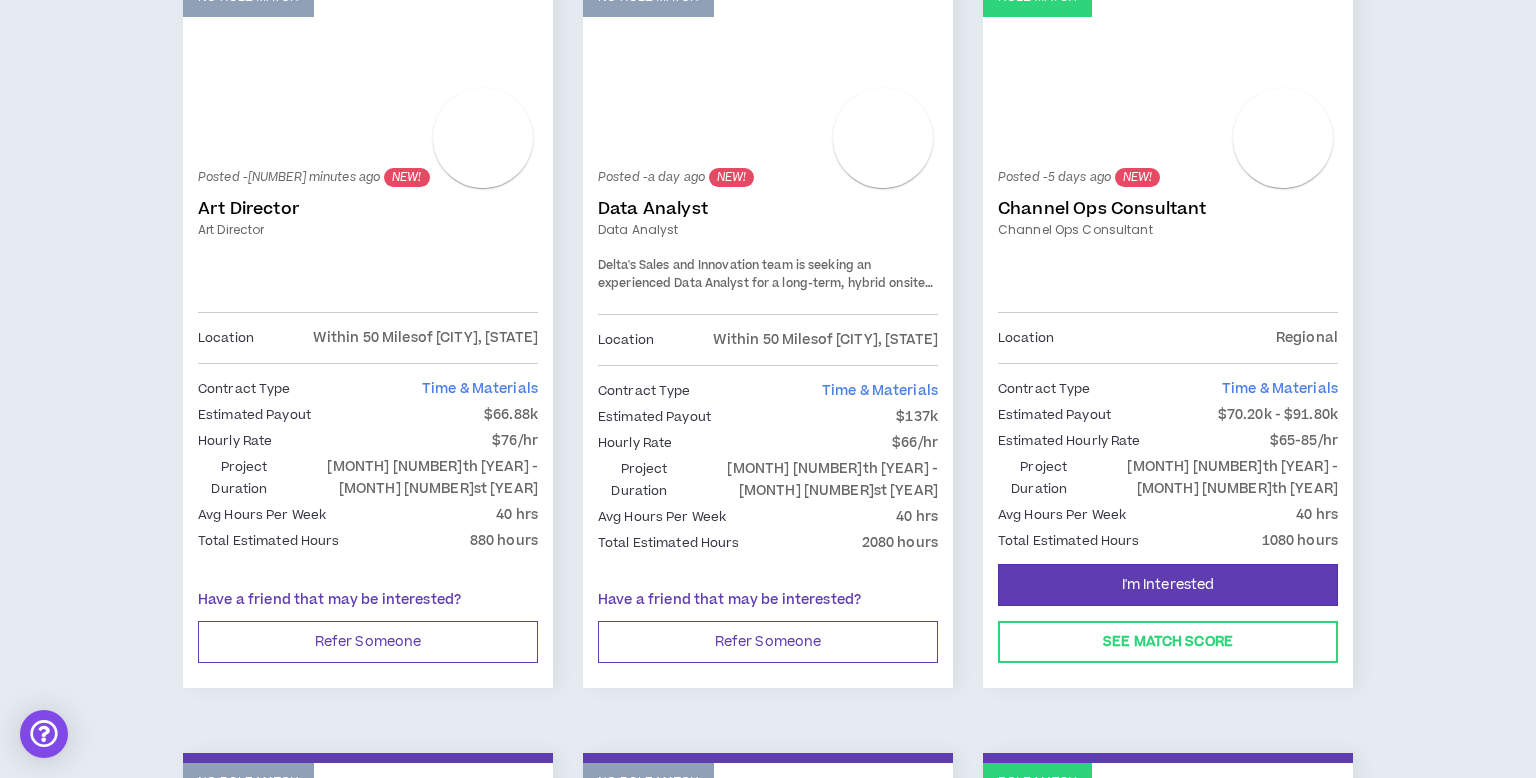 scroll, scrollTop: 390, scrollLeft: 0, axis: vertical 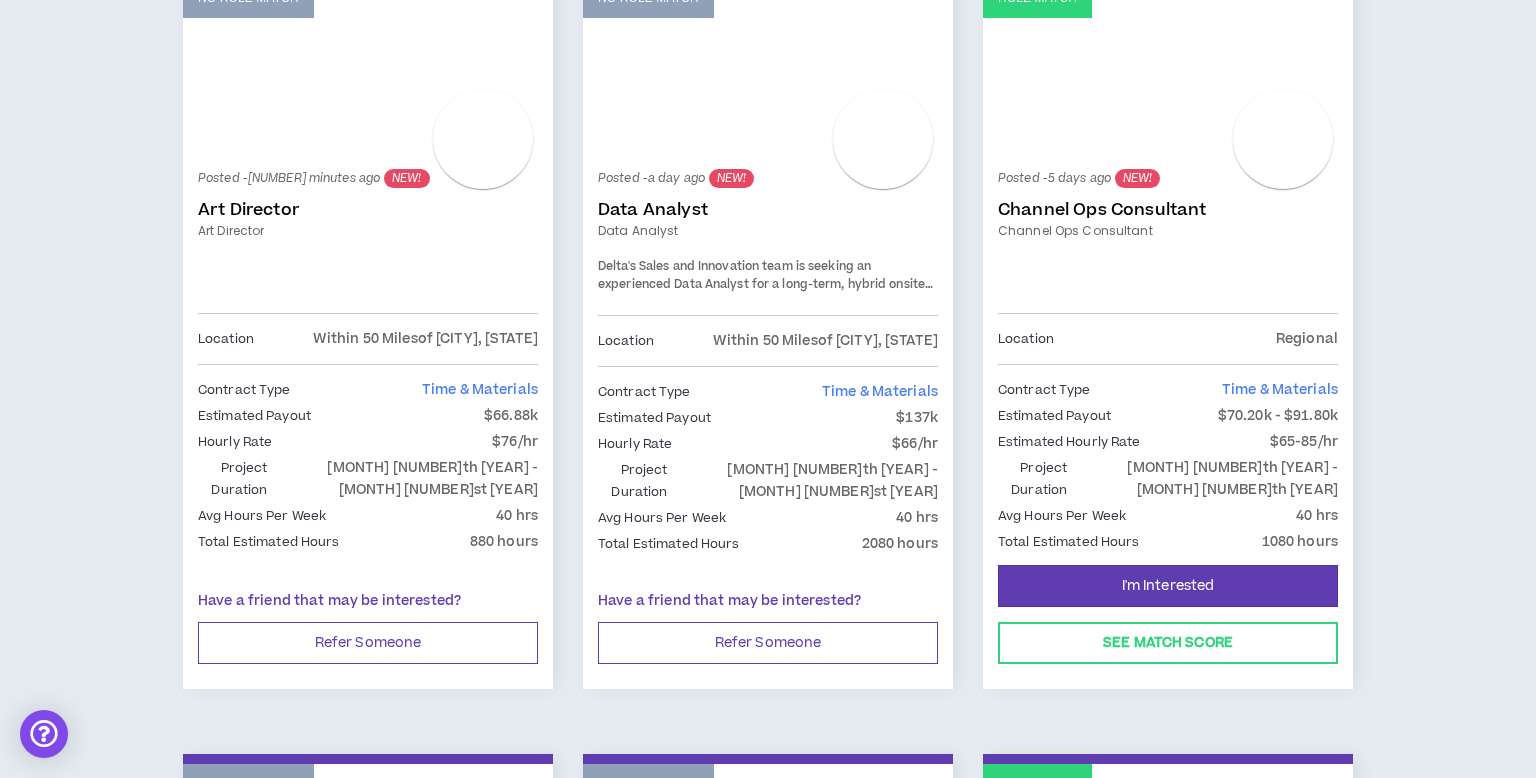 click on "Channel Ops Consultant" at bounding box center [1168, 210] 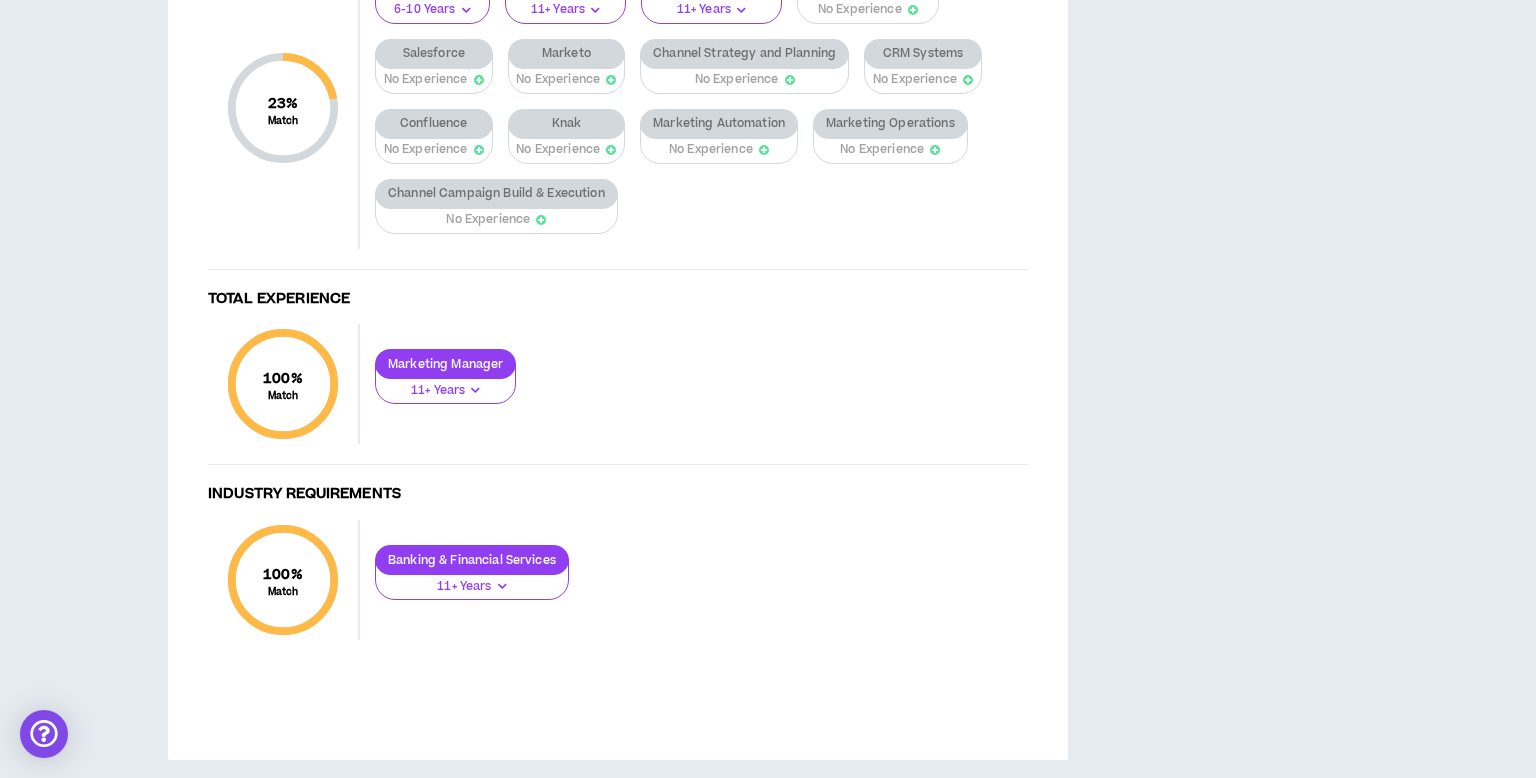 scroll, scrollTop: 0, scrollLeft: 0, axis: both 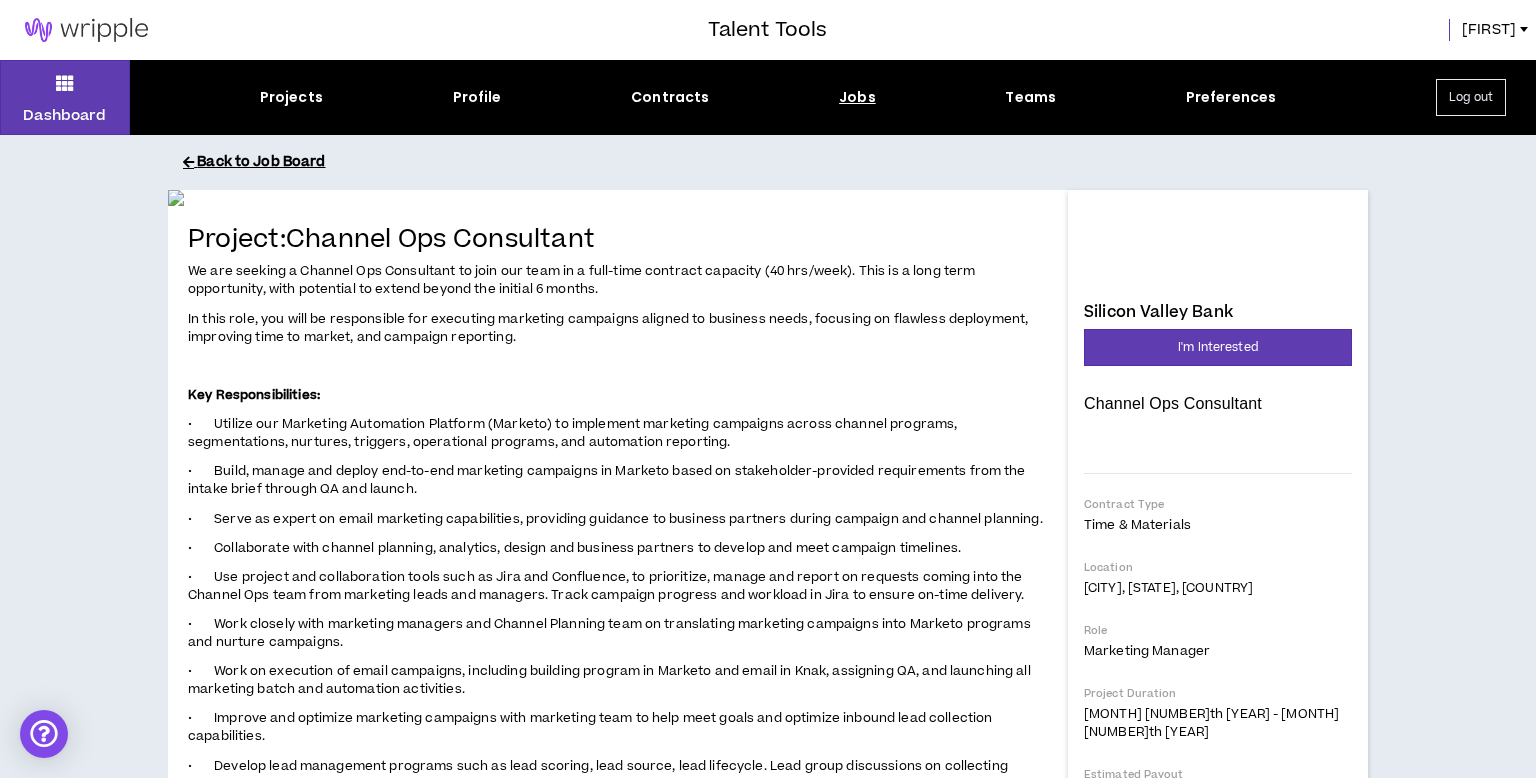click on "Back to Job Board" at bounding box center [783, 162] 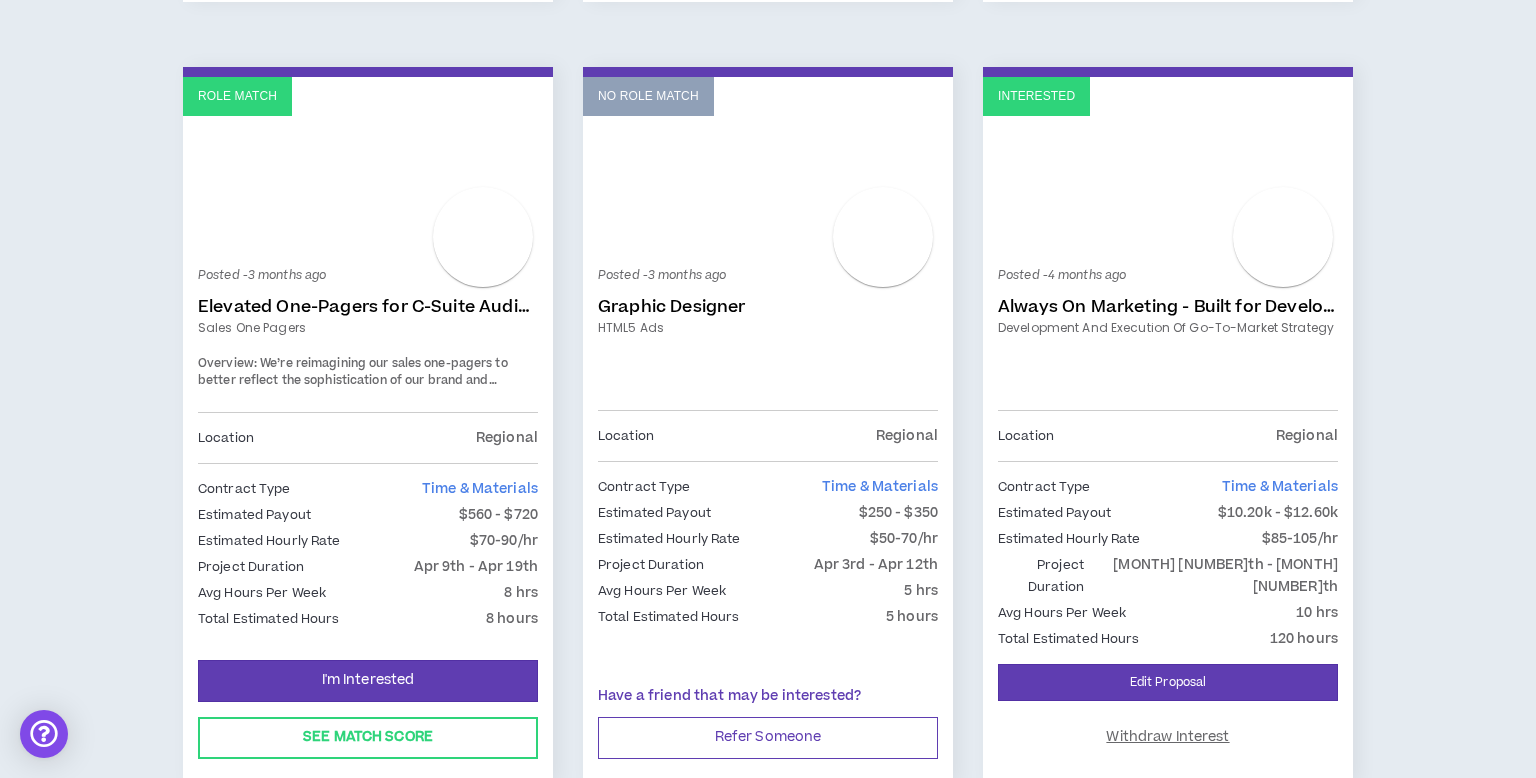 scroll, scrollTop: 0, scrollLeft: 0, axis: both 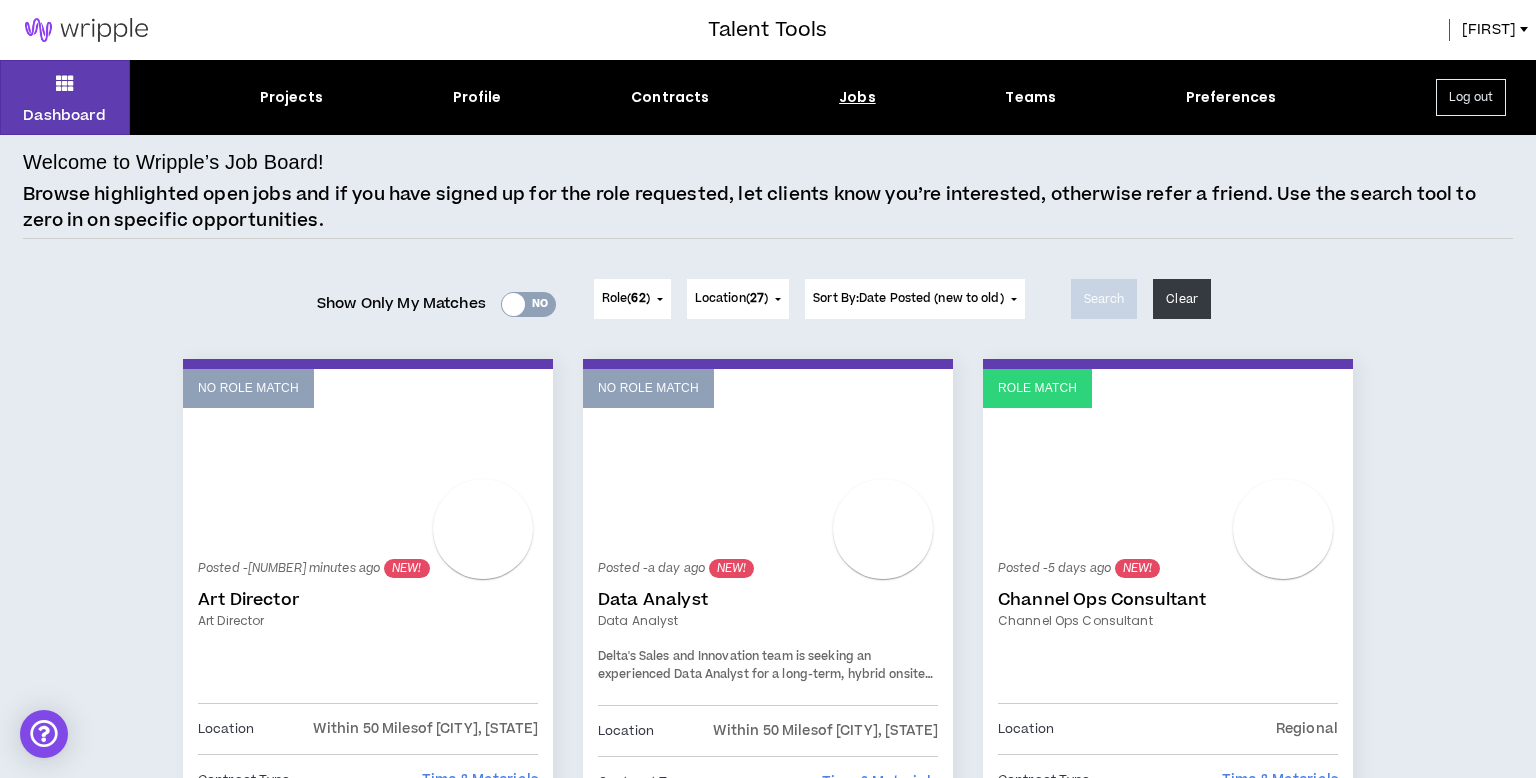 click on "Jobs" at bounding box center (857, 97) 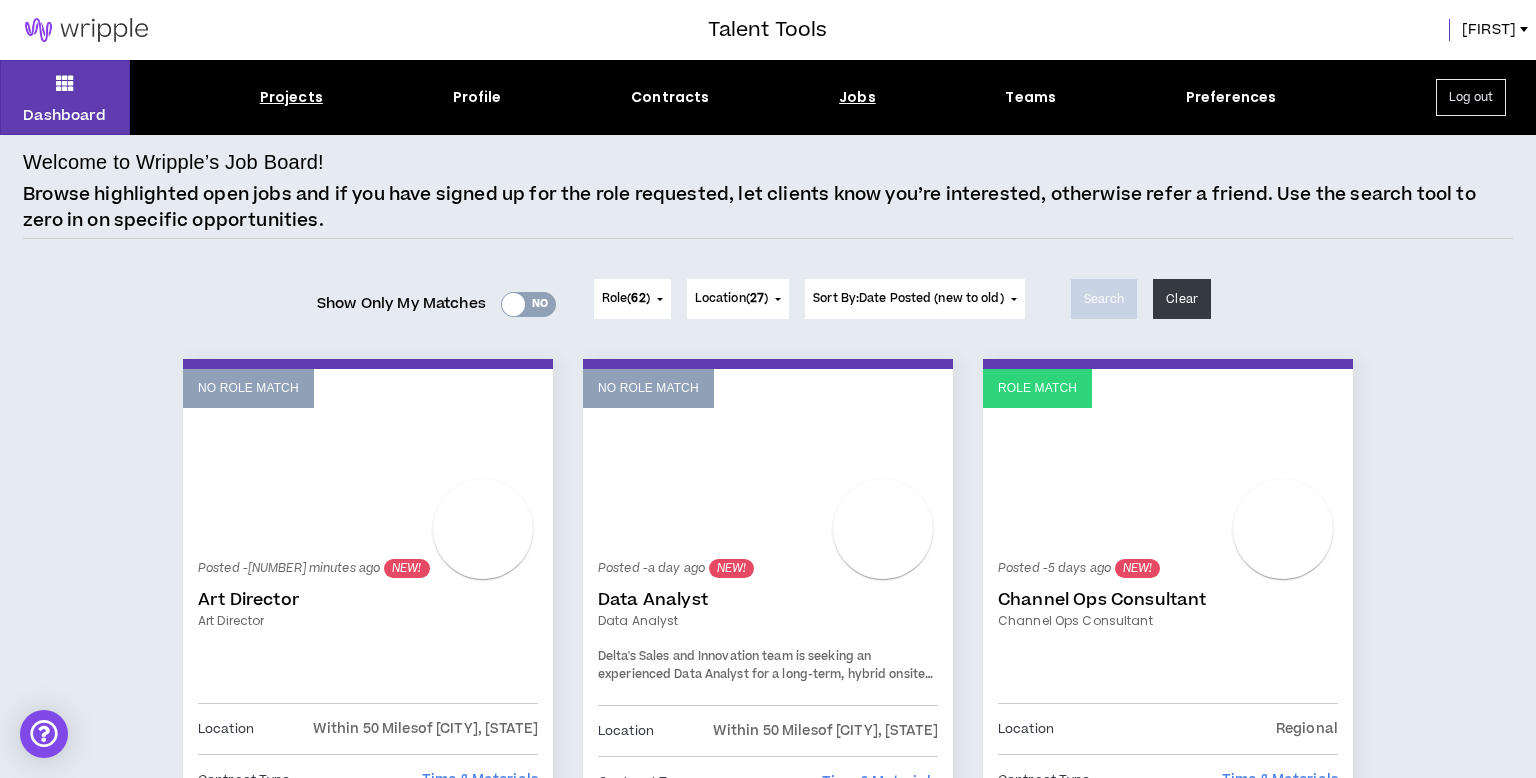 click on "Projects" at bounding box center (291, 97) 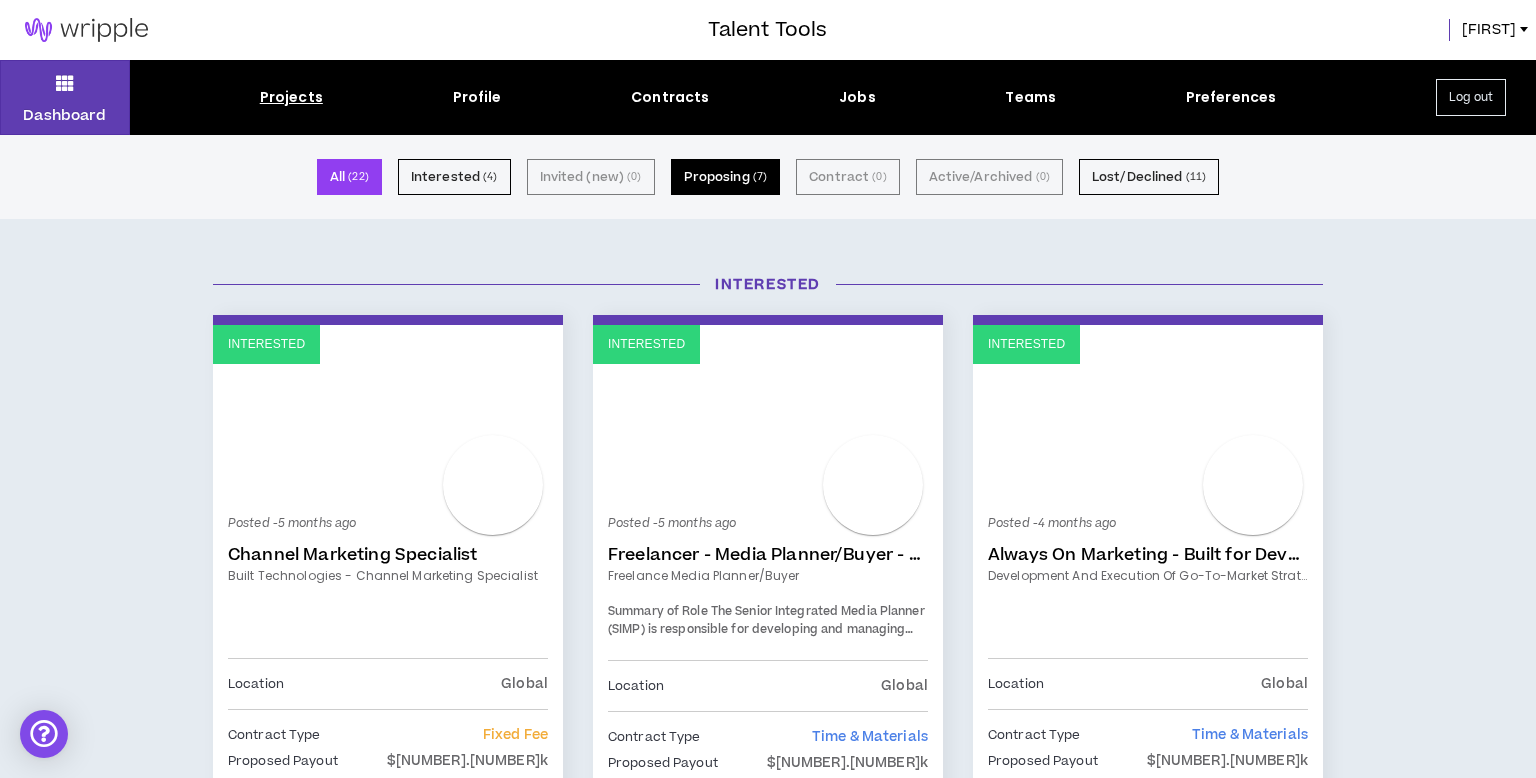 click on "Proposing  ( 7 )" at bounding box center [726, 177] 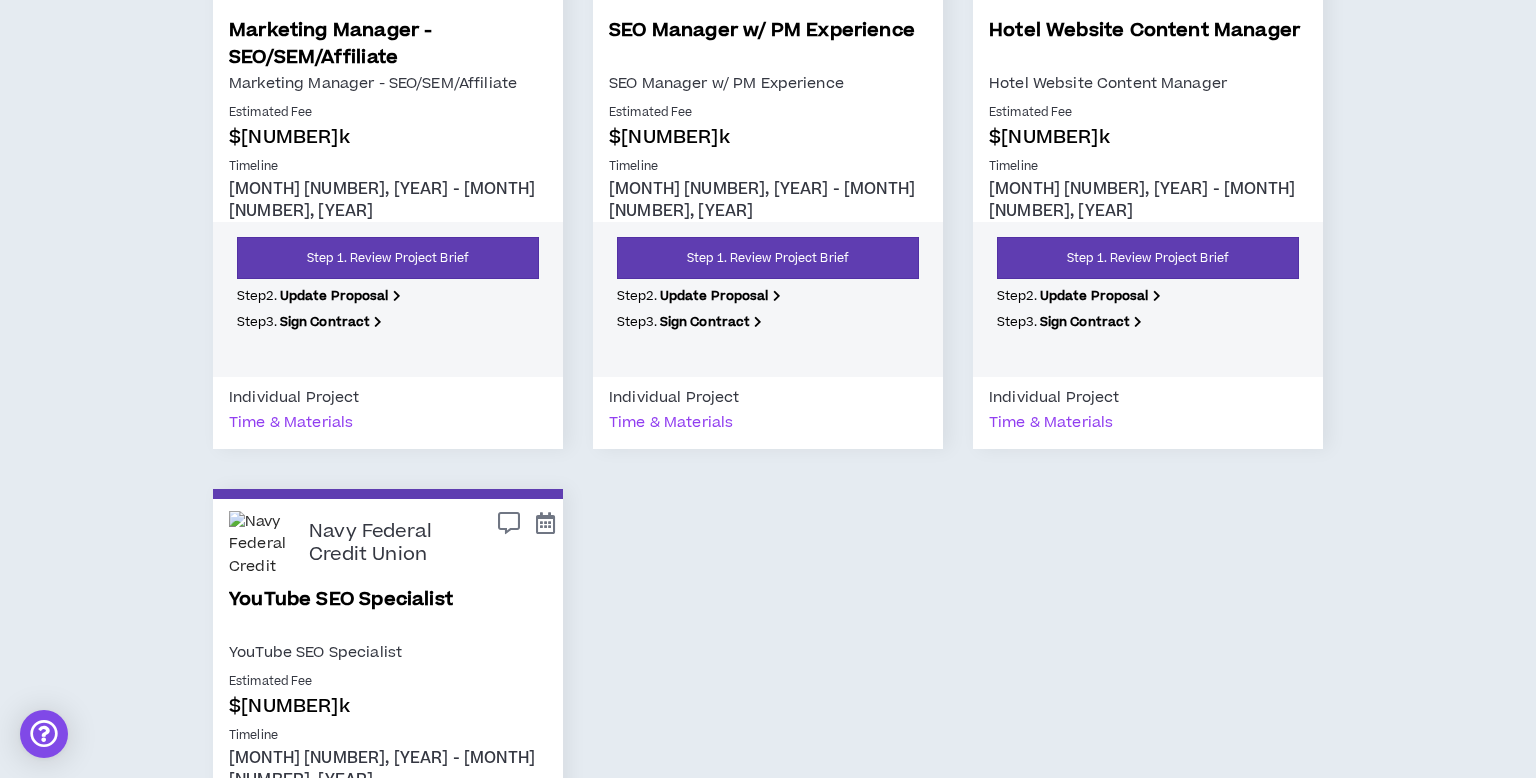 scroll, scrollTop: 968, scrollLeft: 0, axis: vertical 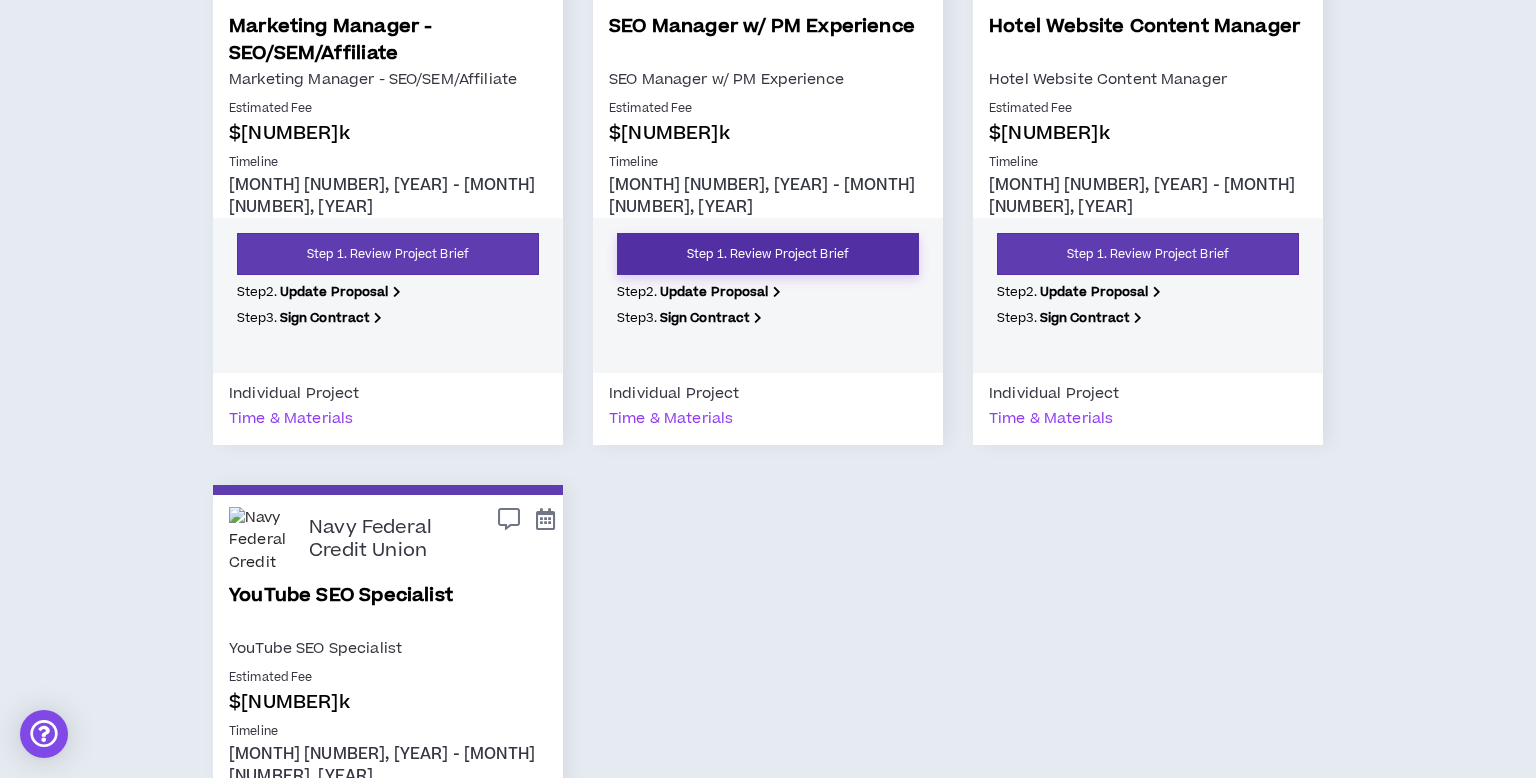 click on "Step 1. Review Project Brief" at bounding box center (768, 254) 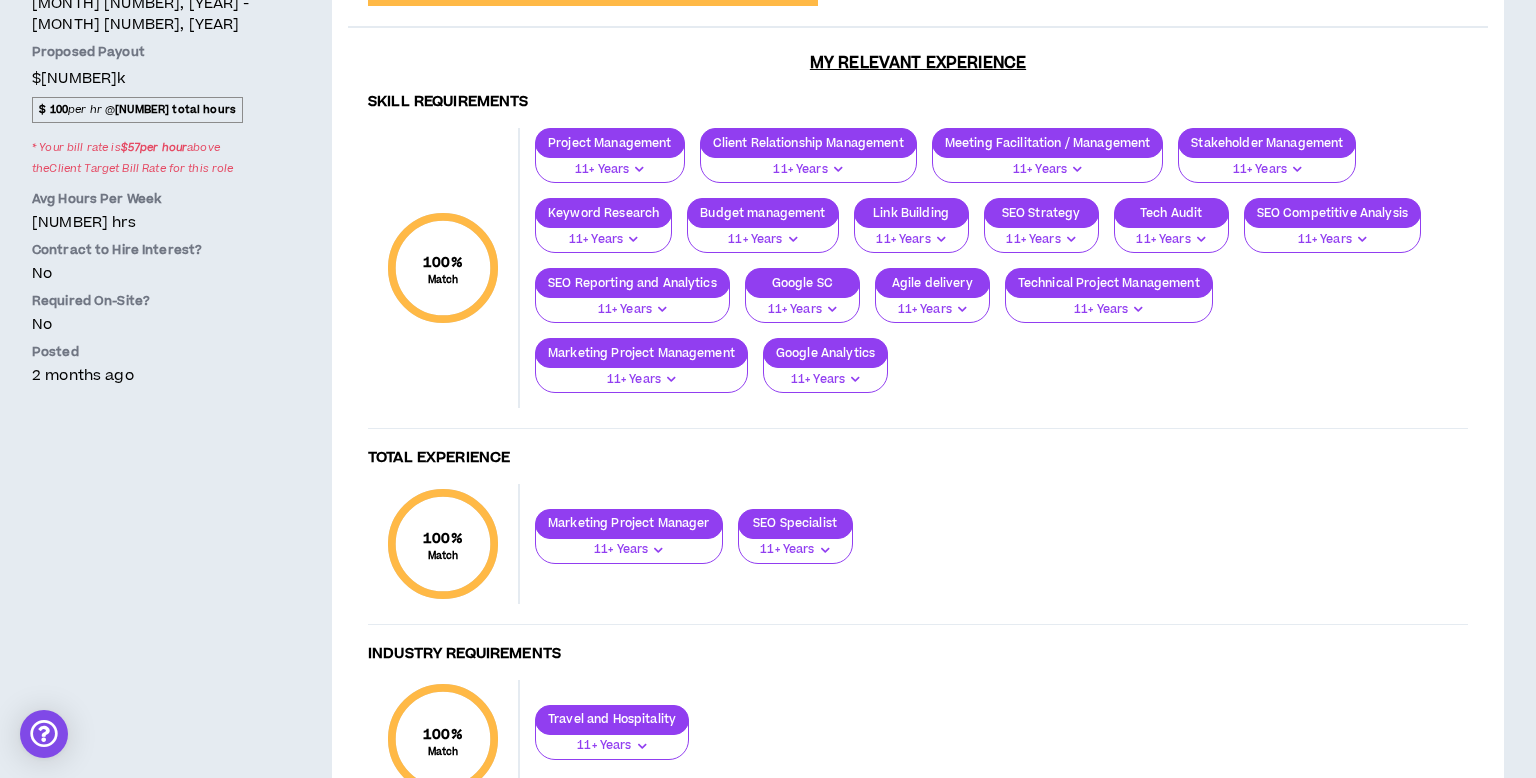 scroll, scrollTop: 0, scrollLeft: 0, axis: both 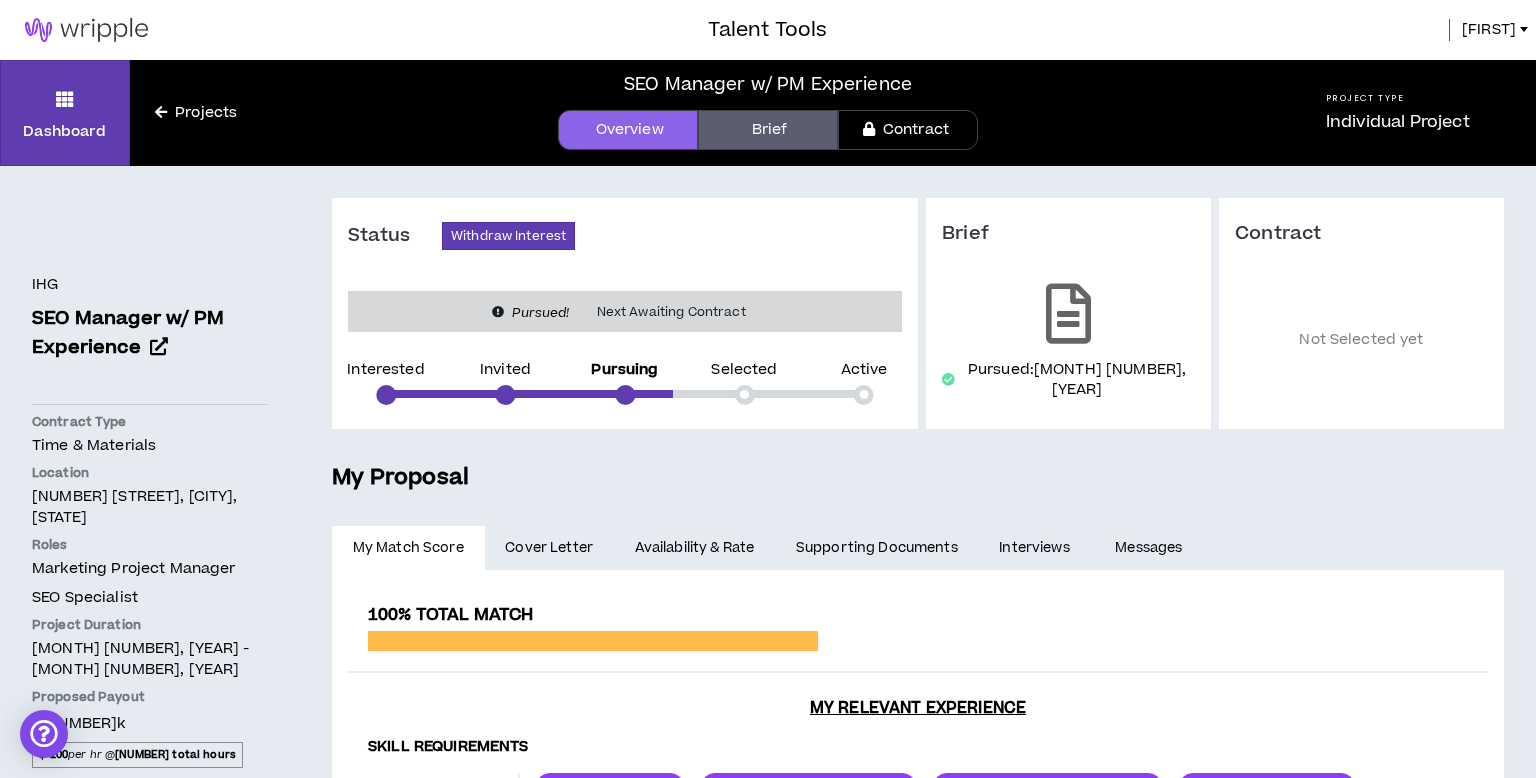 click at bounding box center [161, 112] 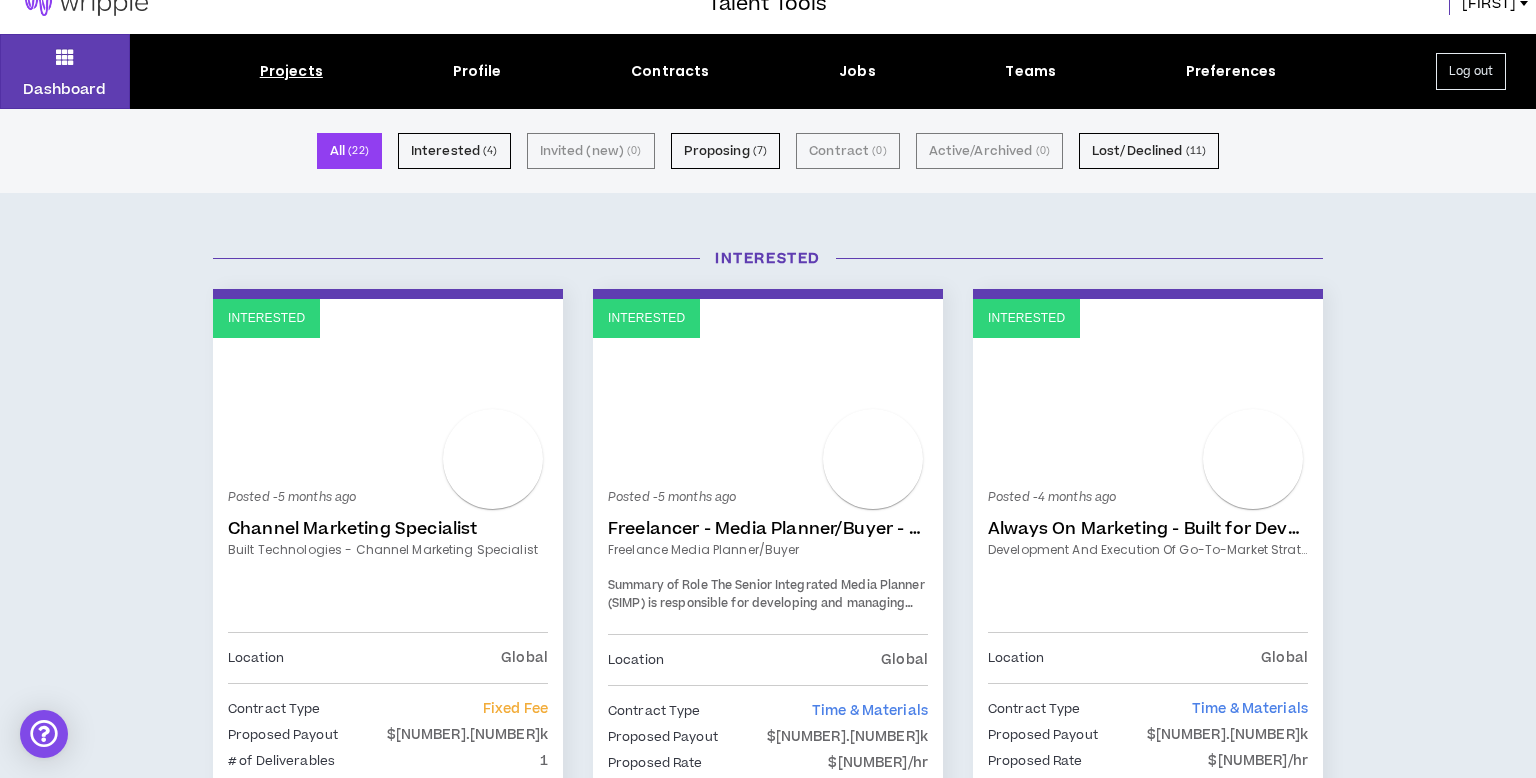 scroll, scrollTop: 0, scrollLeft: 0, axis: both 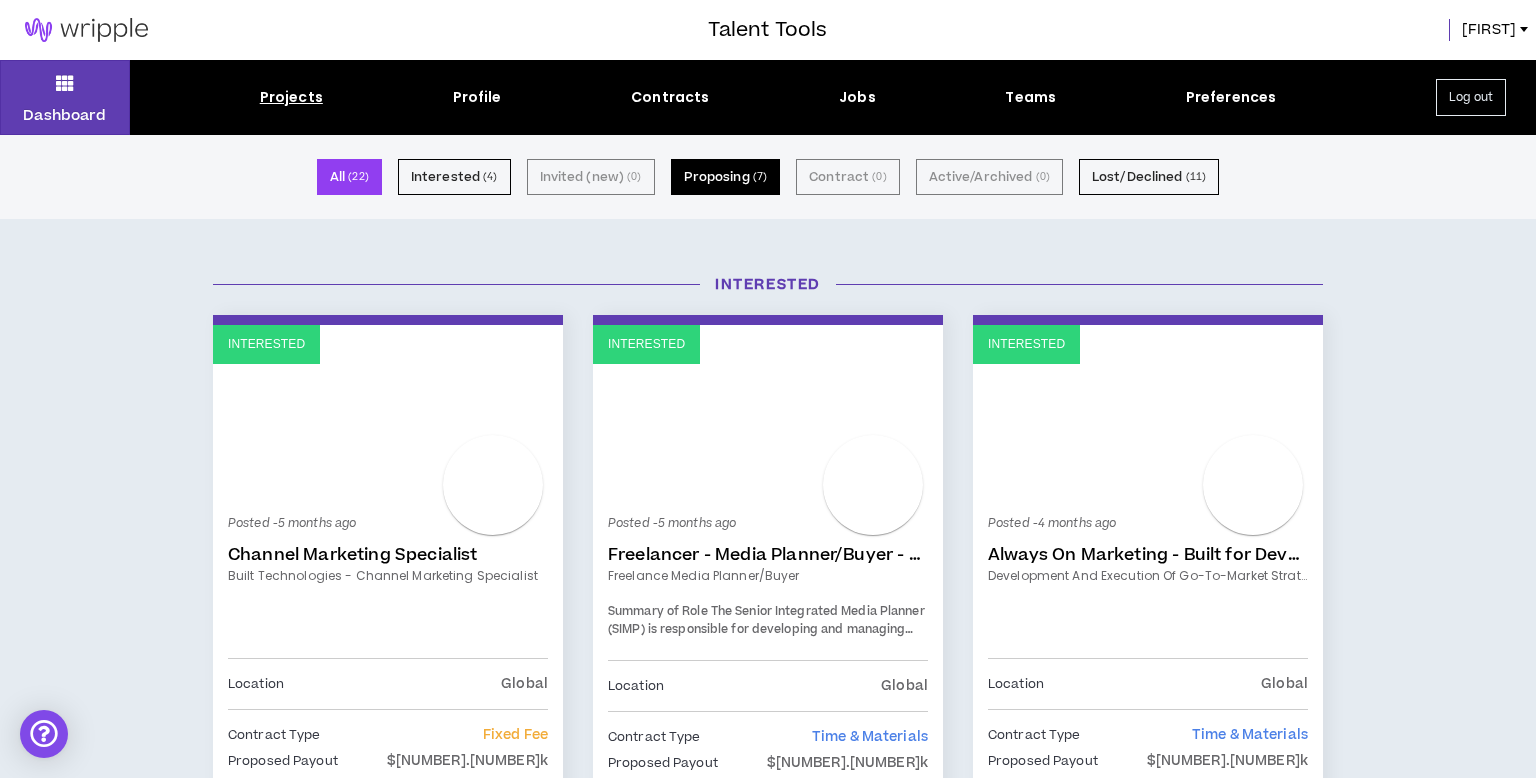 click on "Proposing  ( 7 )" at bounding box center (726, 177) 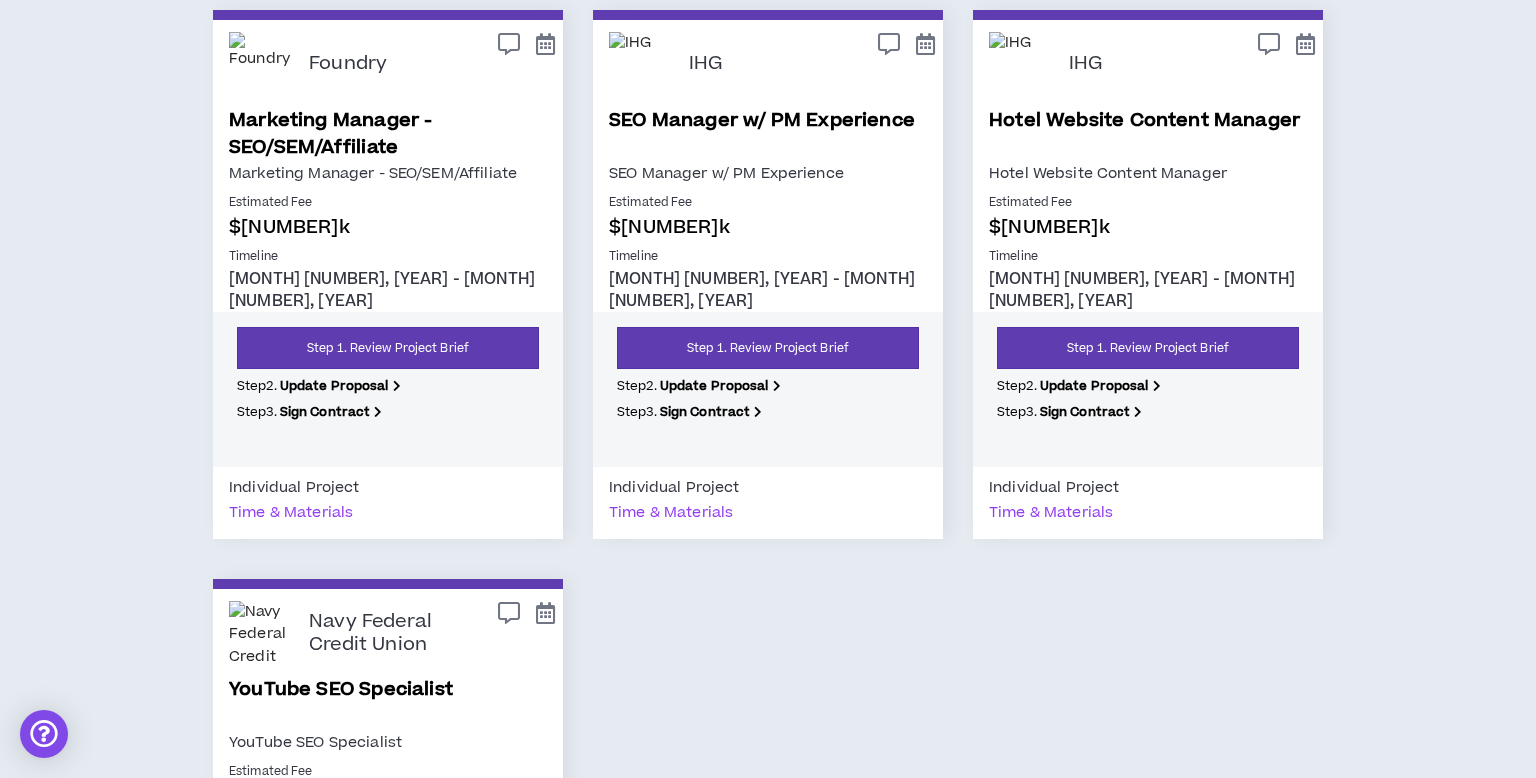 scroll, scrollTop: 922, scrollLeft: 0, axis: vertical 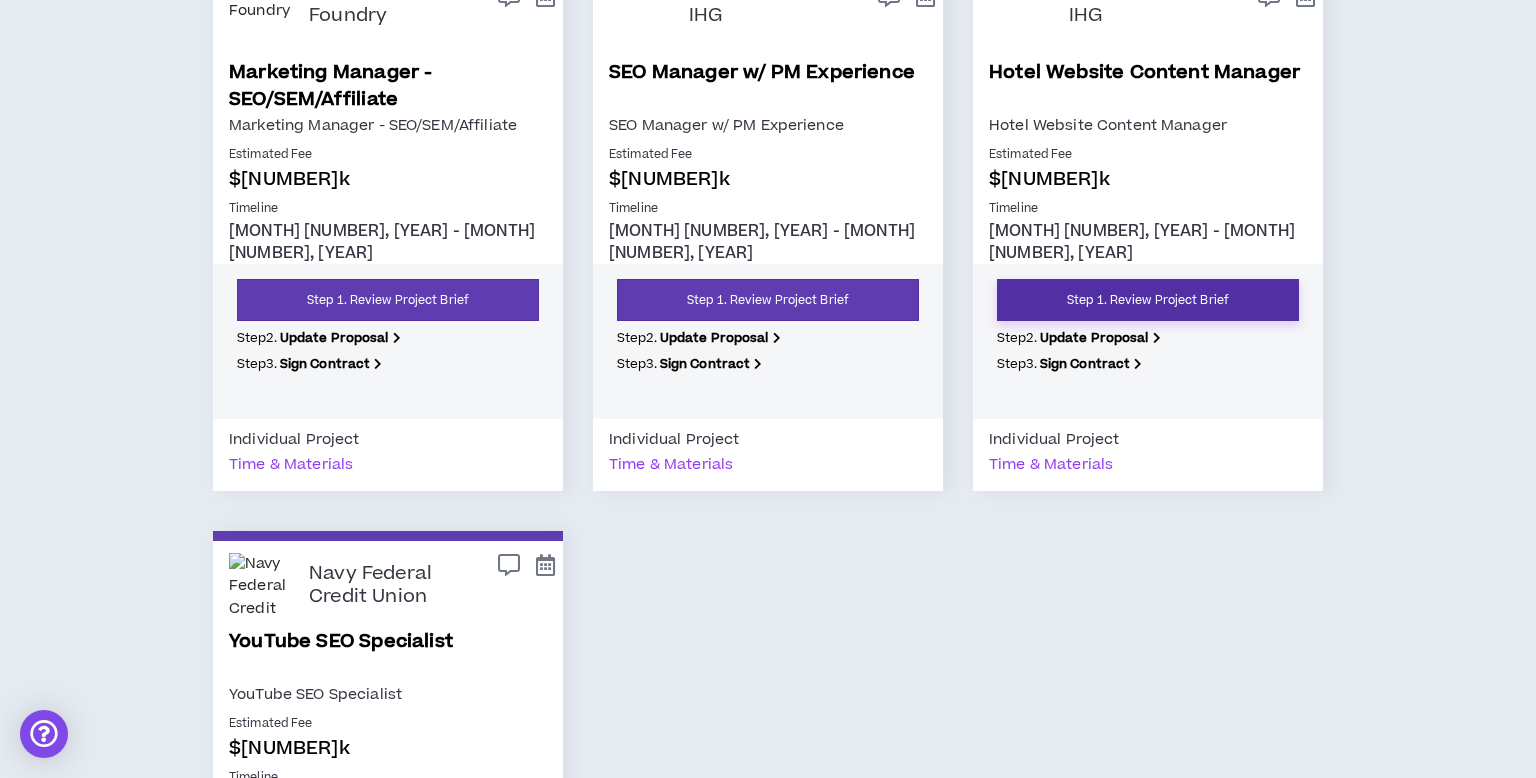 click on "Step 1. Review Project Brief" at bounding box center (1148, 300) 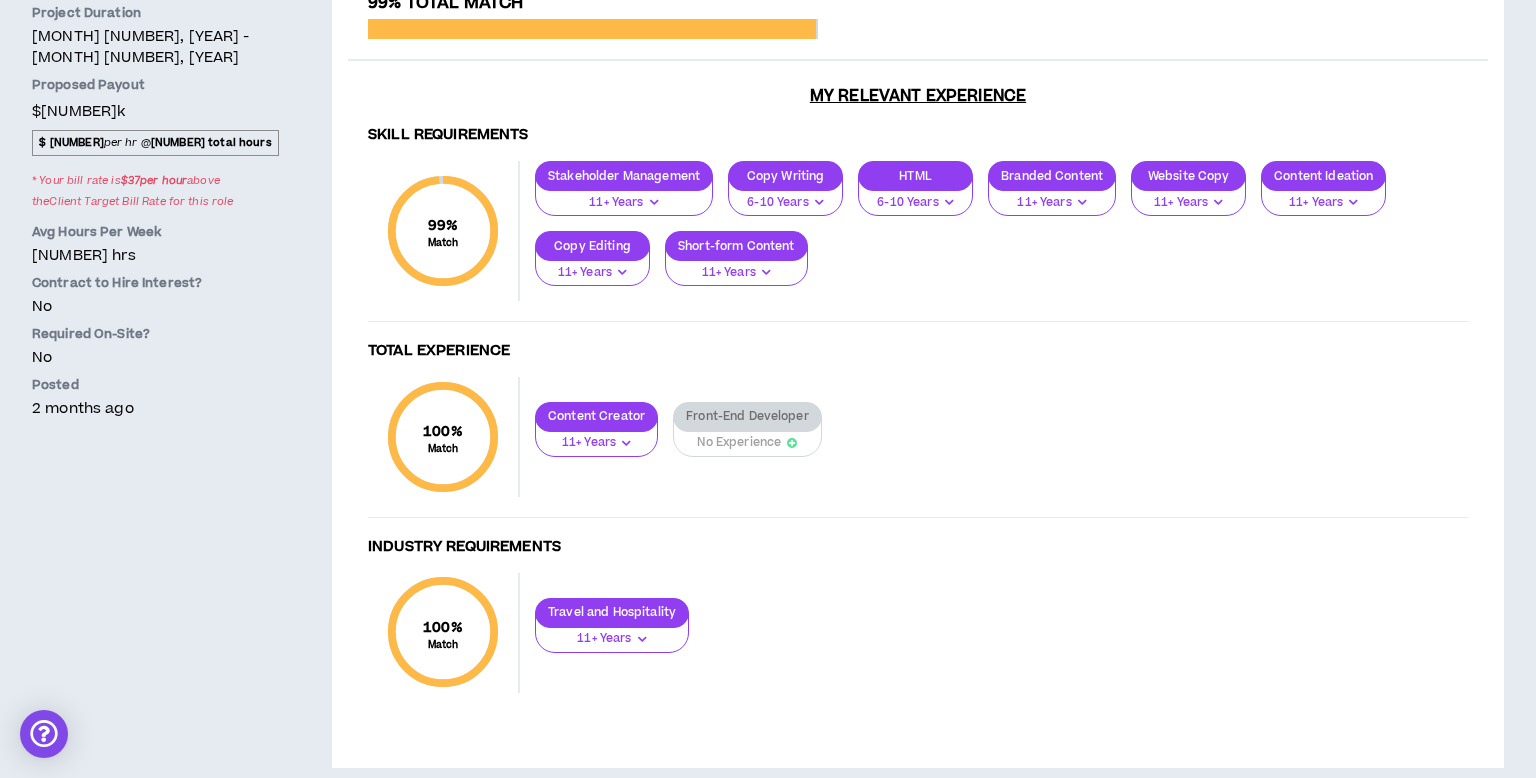 scroll, scrollTop: 0, scrollLeft: 0, axis: both 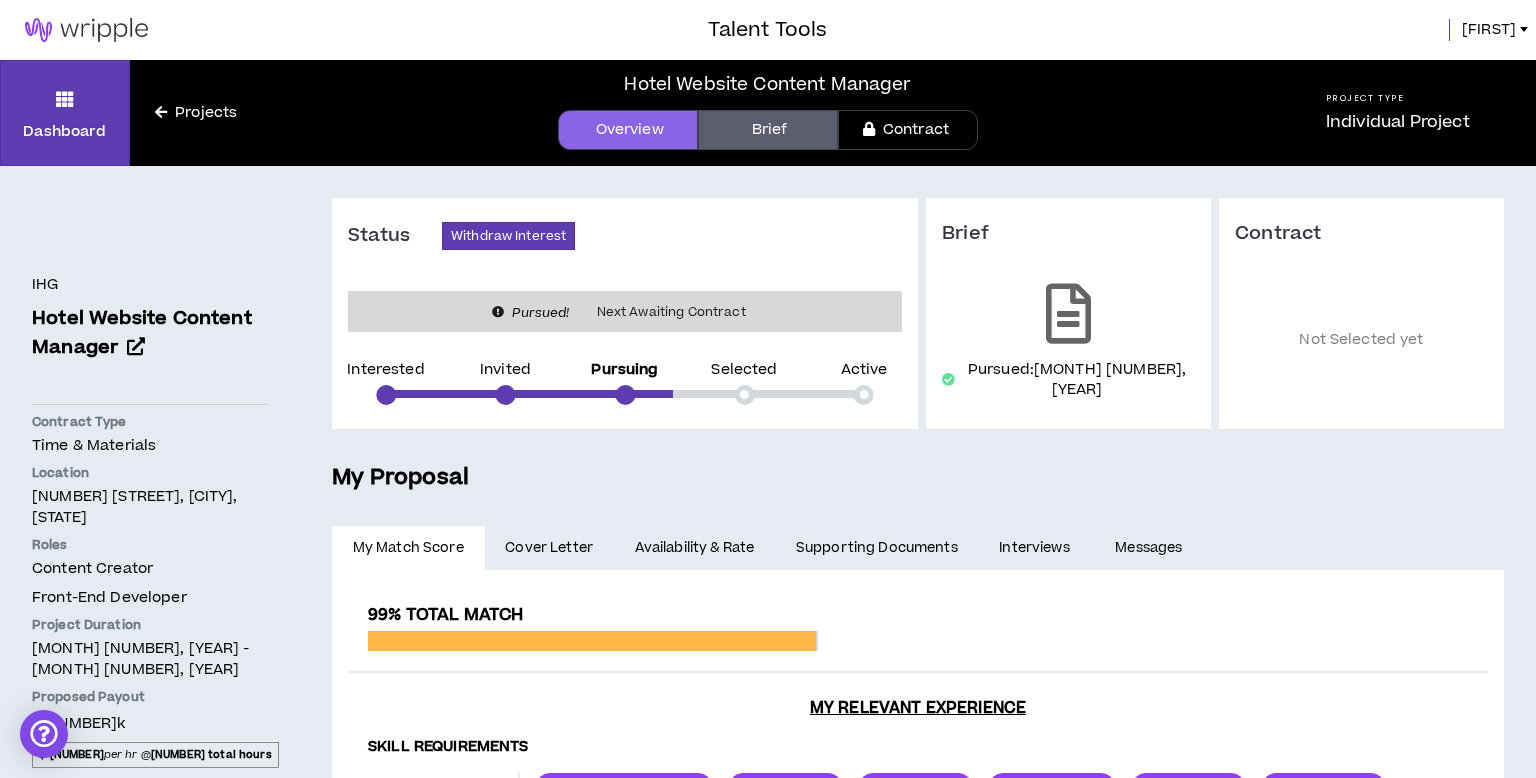 click on "Interviews" at bounding box center [549, 548] 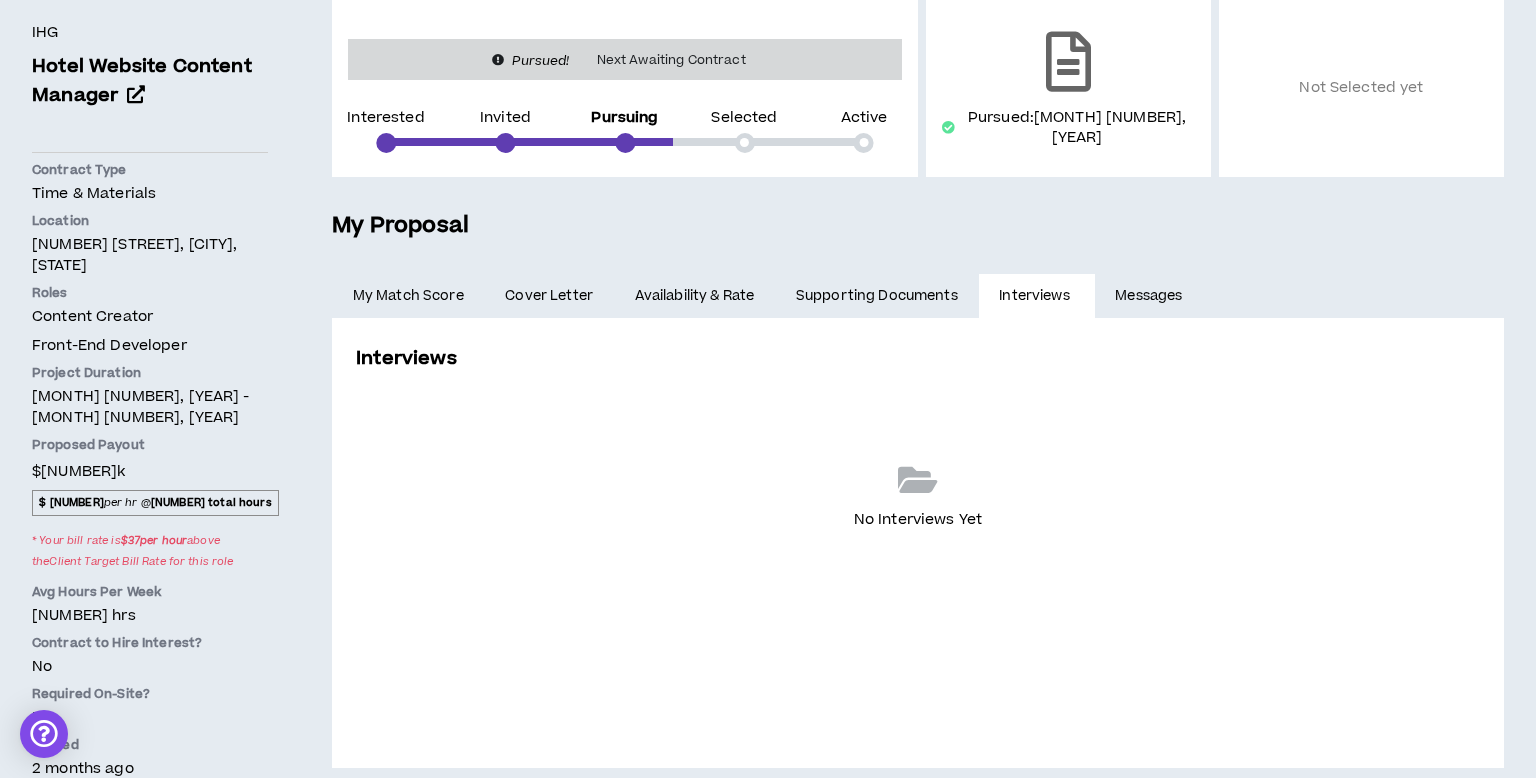 scroll, scrollTop: 0, scrollLeft: 0, axis: both 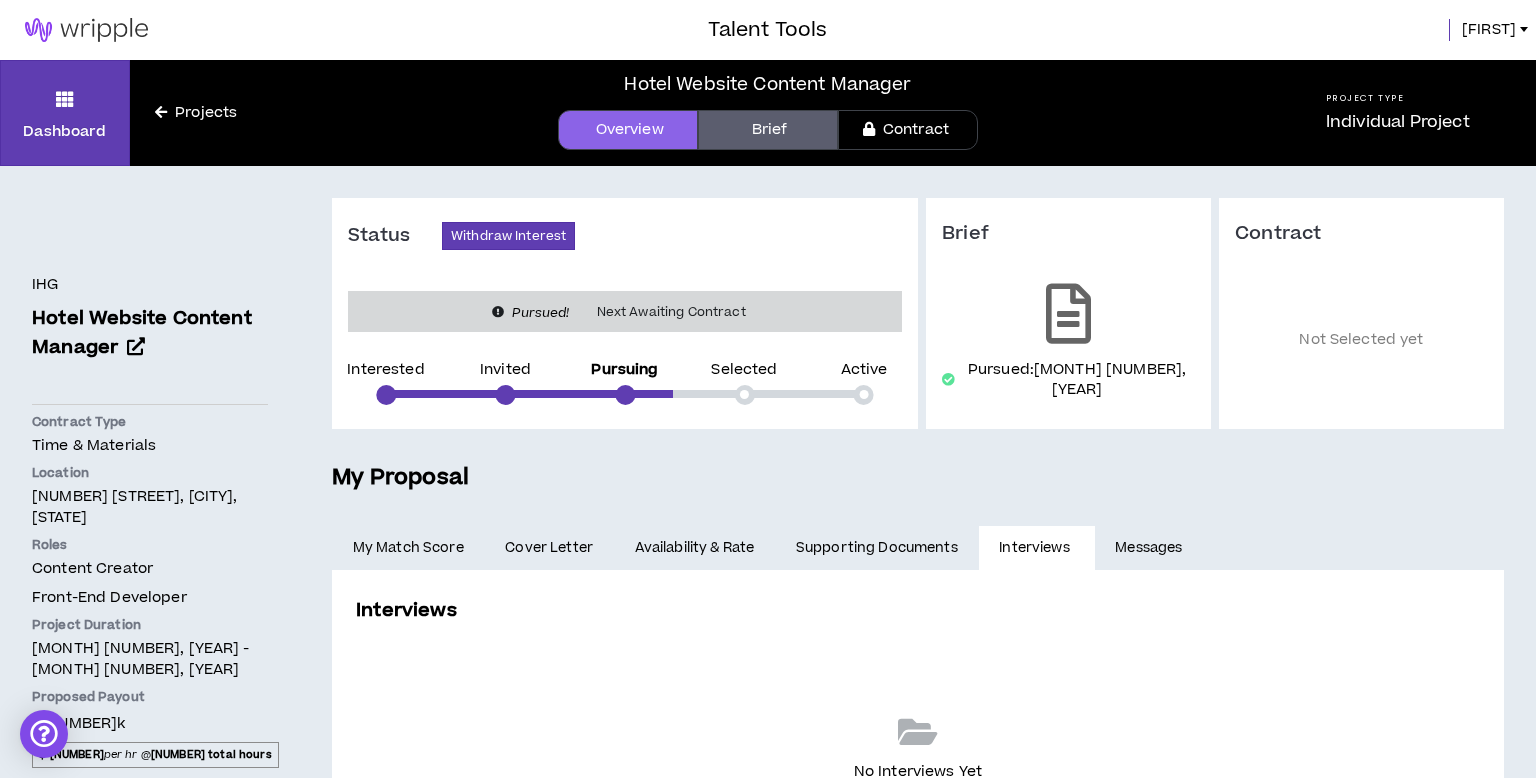 click on "Contract" at bounding box center [908, 130] 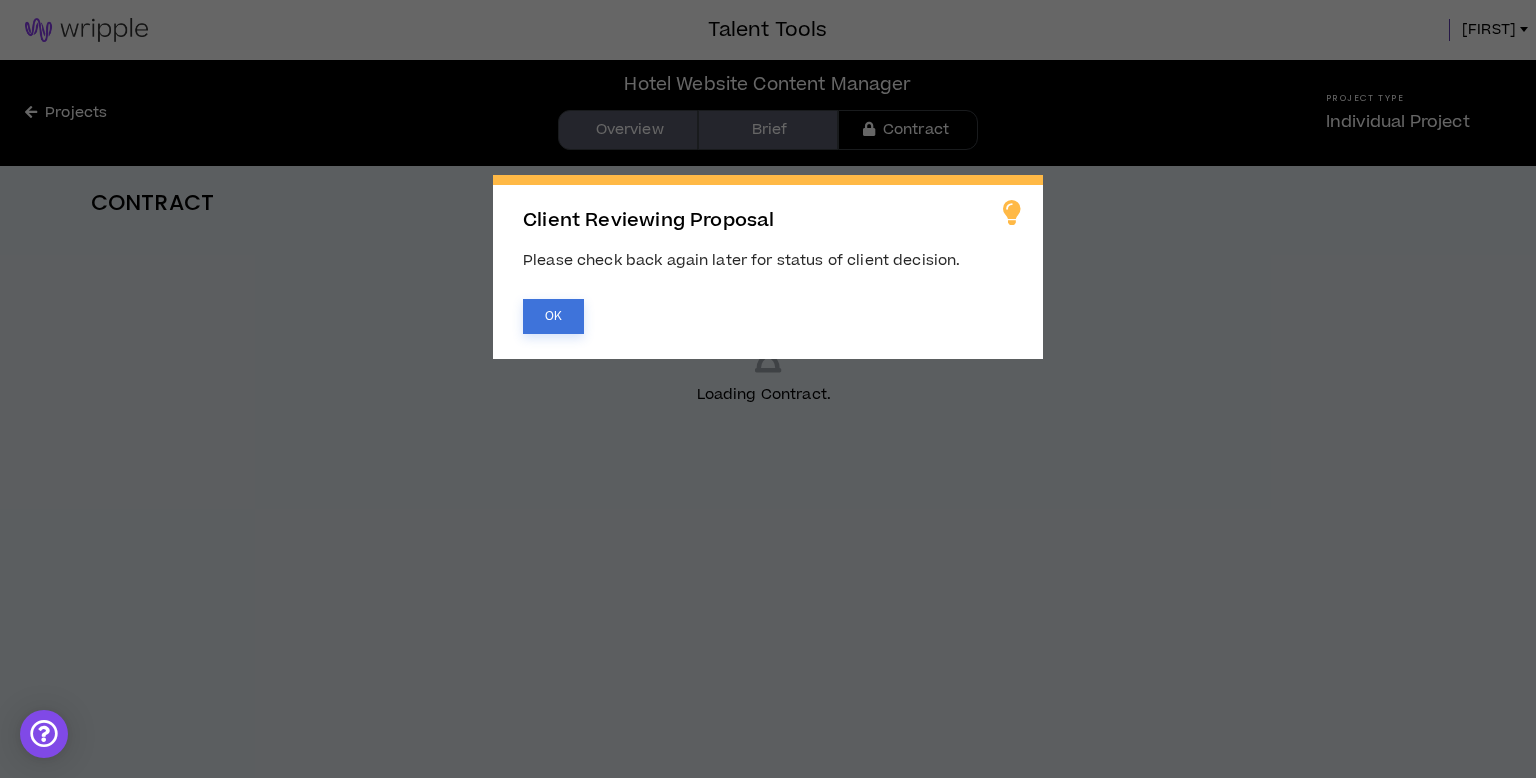 click on "OK" at bounding box center [553, 316] 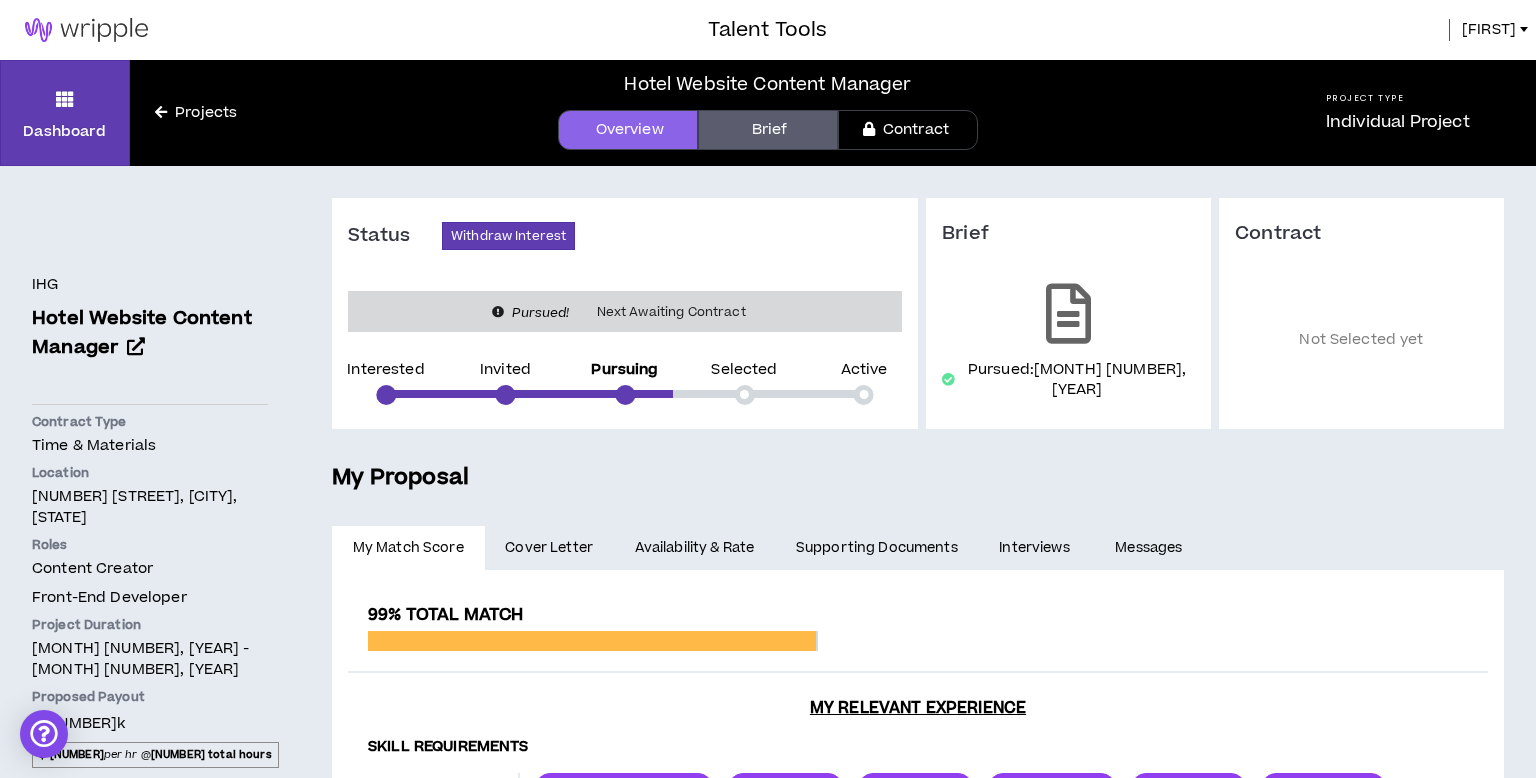 click on "Brief" at bounding box center [768, 130] 